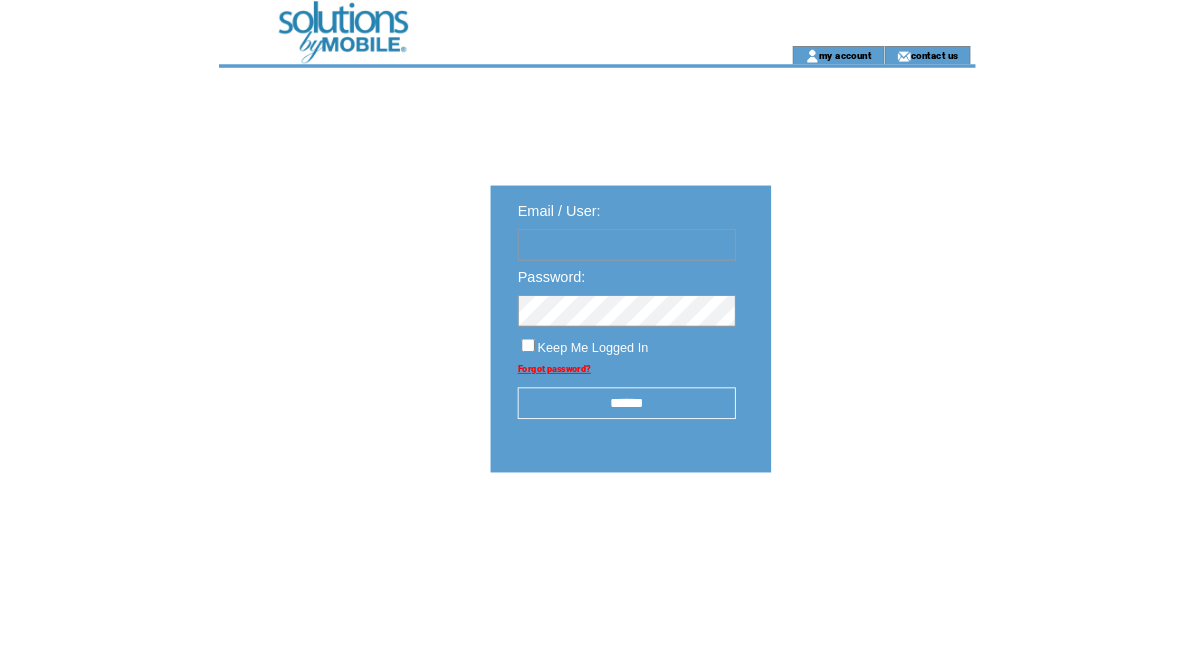 scroll, scrollTop: 0, scrollLeft: 0, axis: both 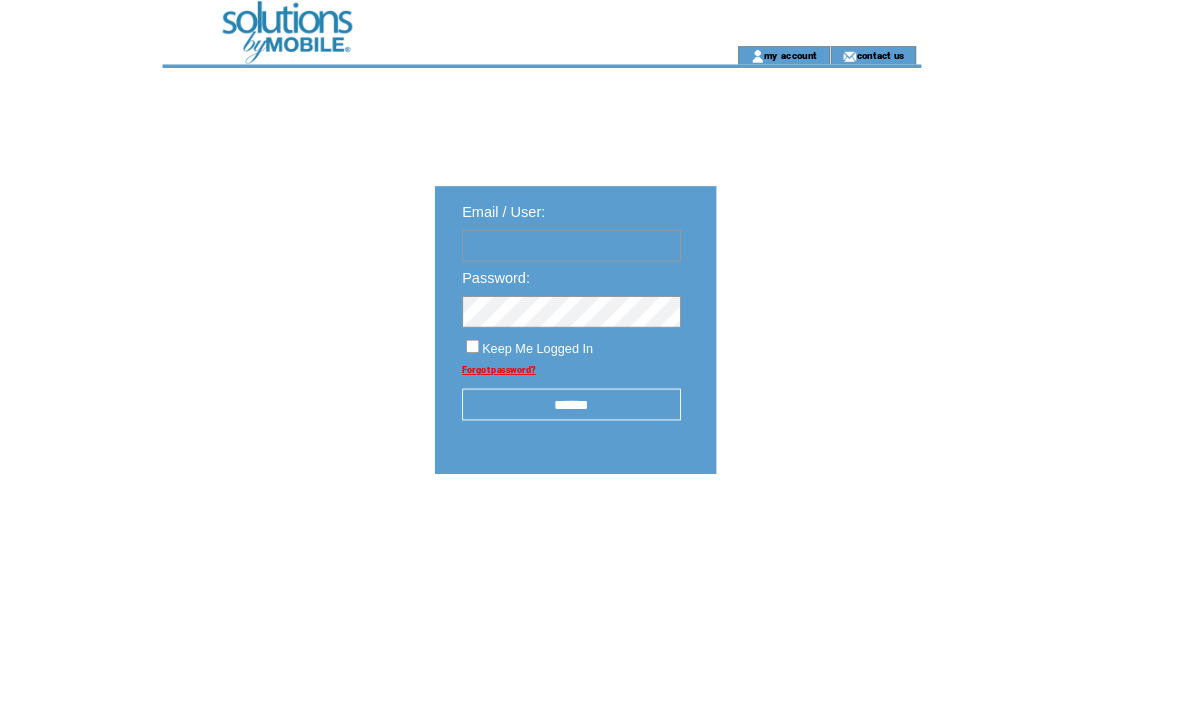 click at bounding box center (629, 270) 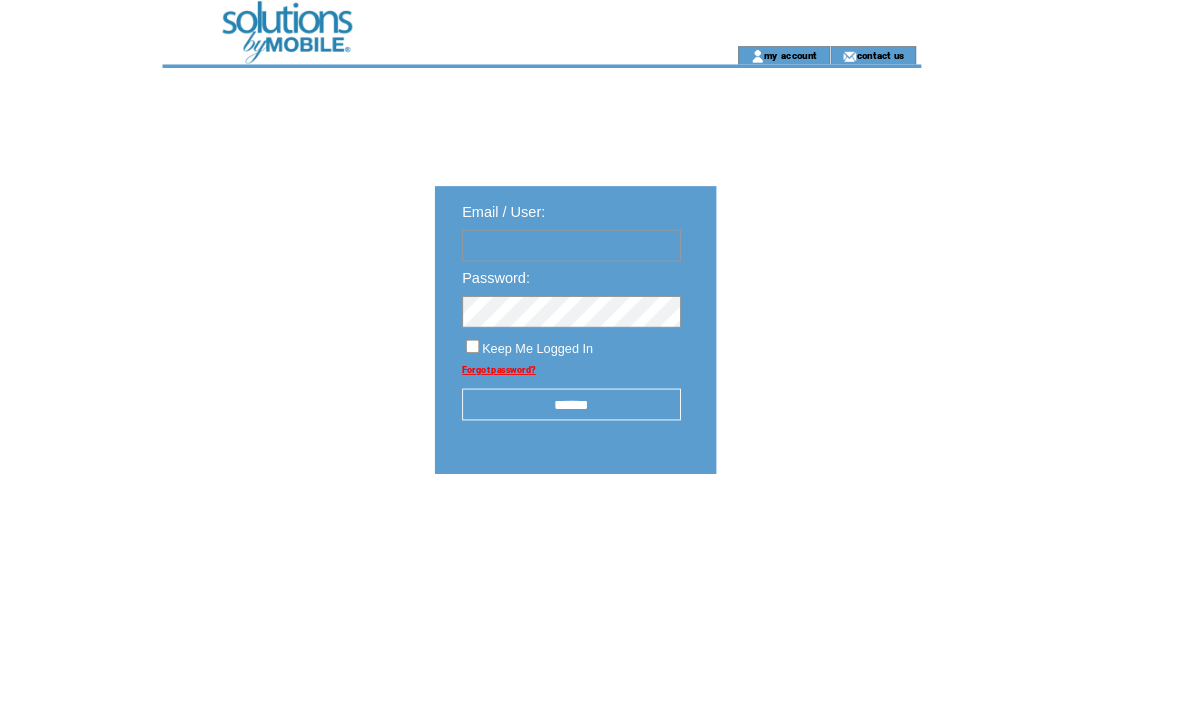 click at bounding box center (629, 270) 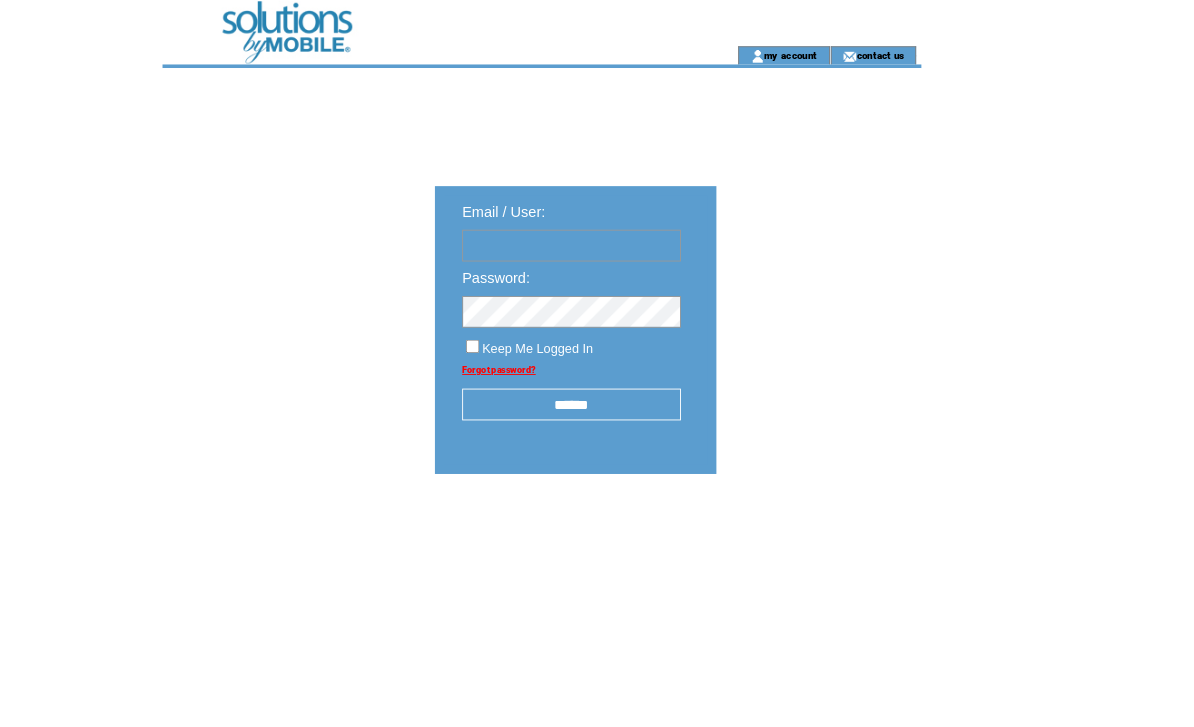 click at bounding box center [629, 270] 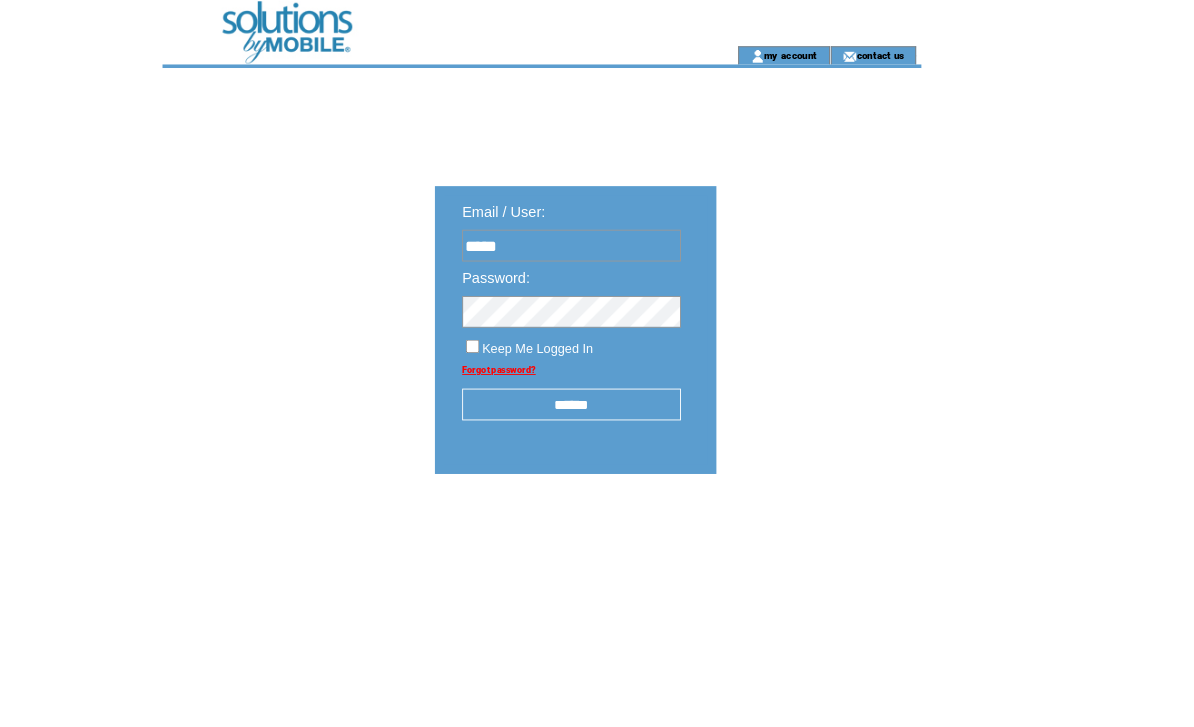 type on "*****" 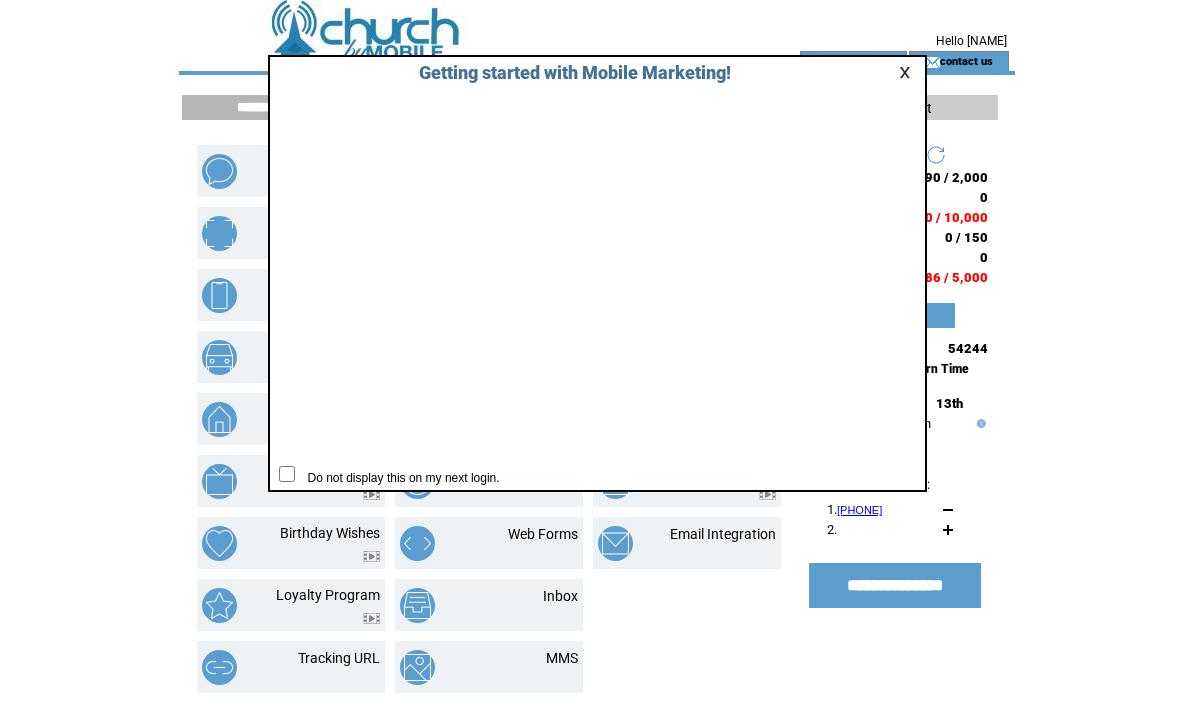 scroll, scrollTop: 0, scrollLeft: 0, axis: both 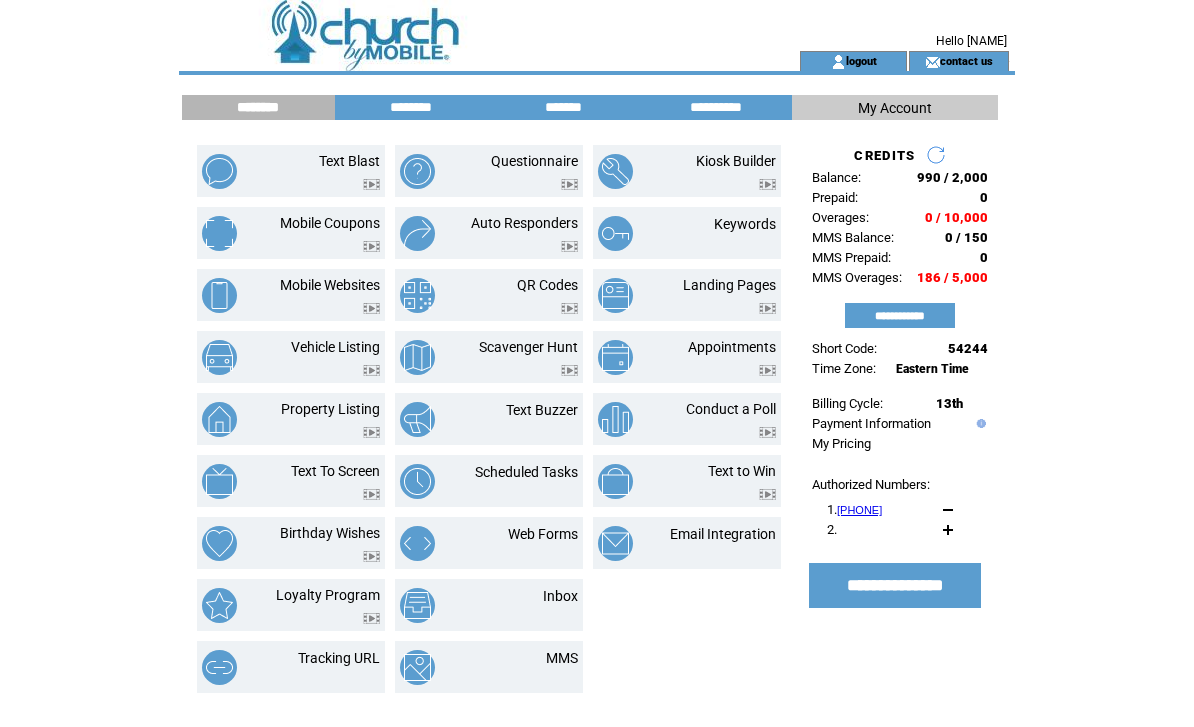 click on "Text Blast" at bounding box center (326, 171) 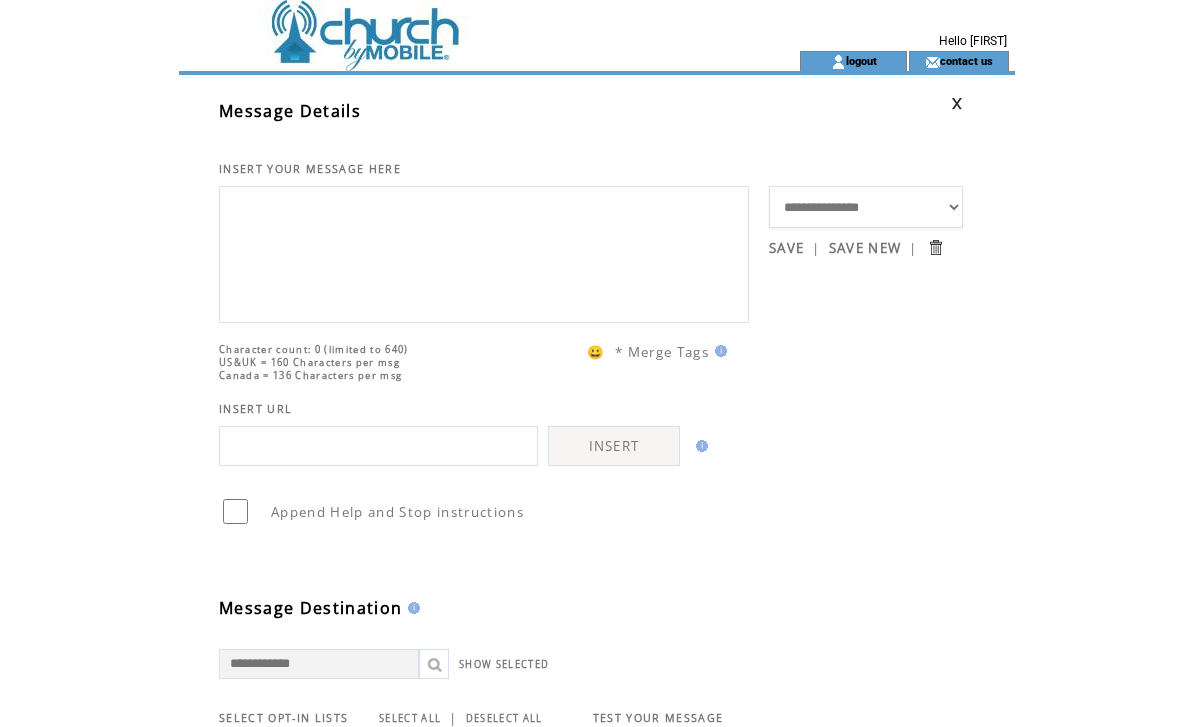 scroll, scrollTop: 0, scrollLeft: 0, axis: both 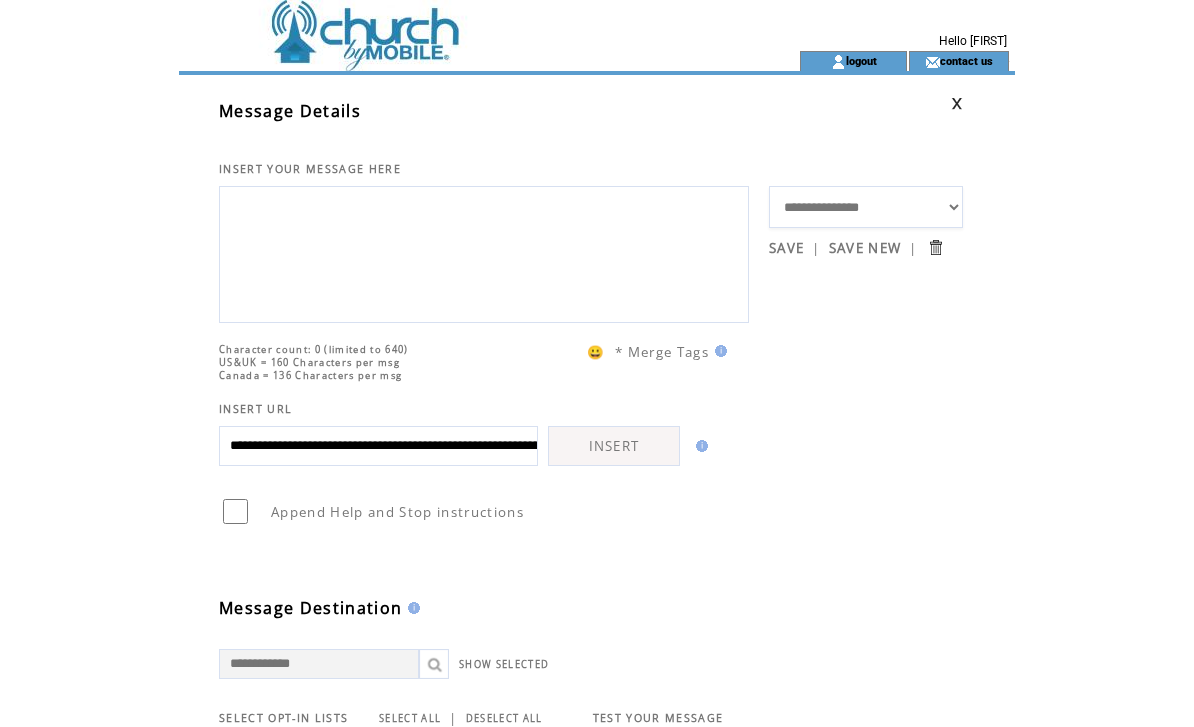 type on "**********" 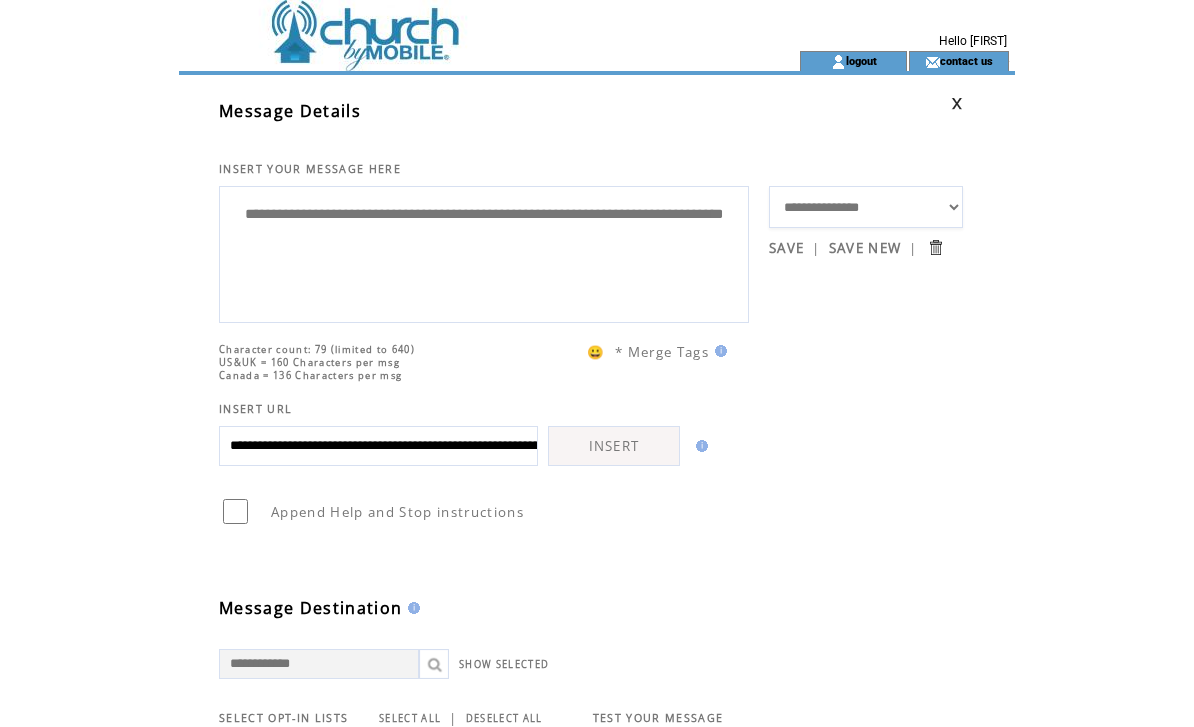 type on "**********" 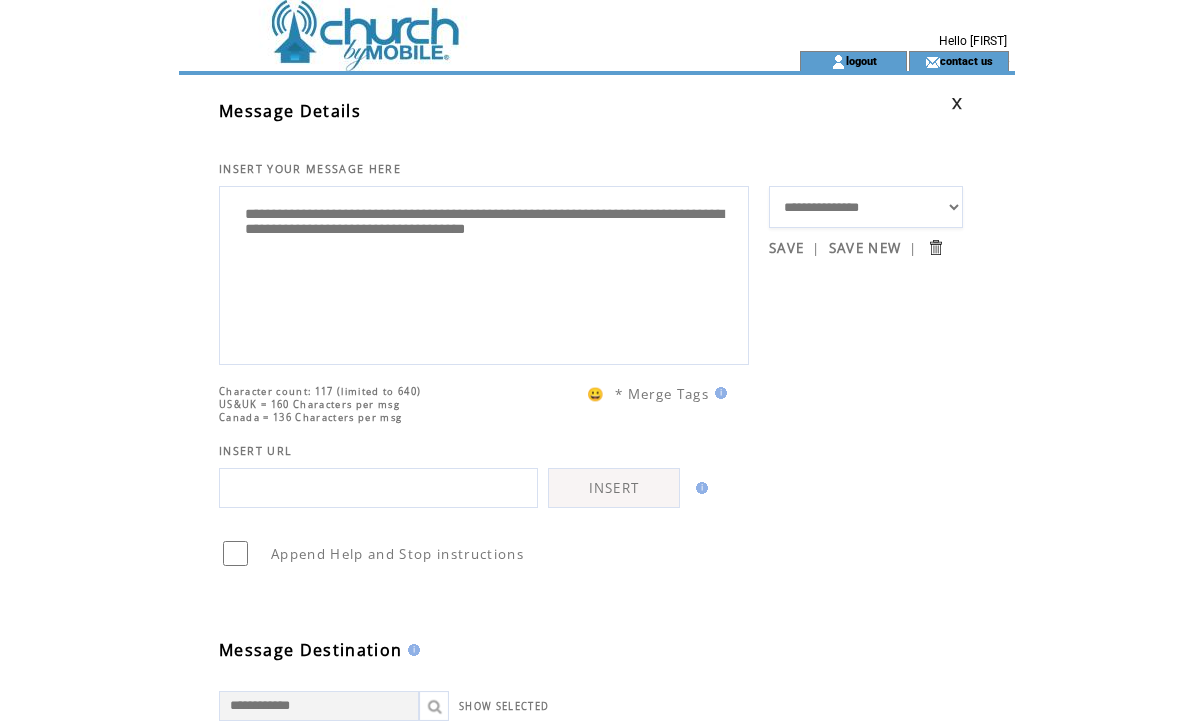 scroll, scrollTop: 0, scrollLeft: 0, axis: both 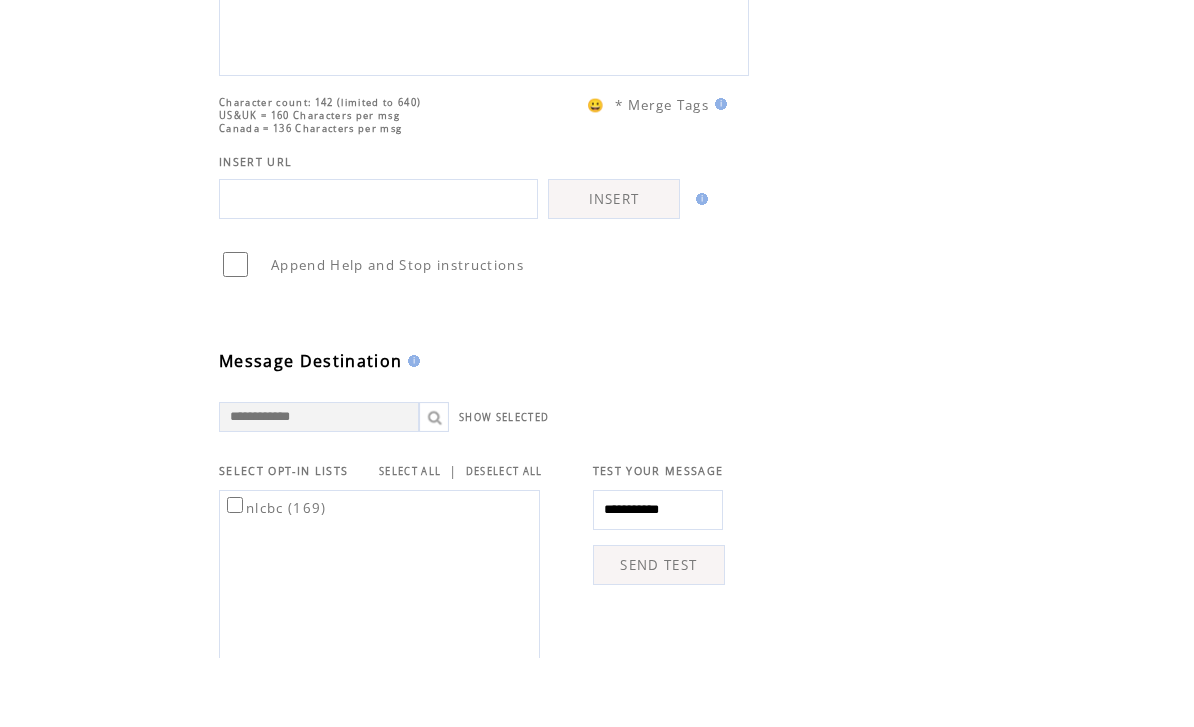 type on "**********" 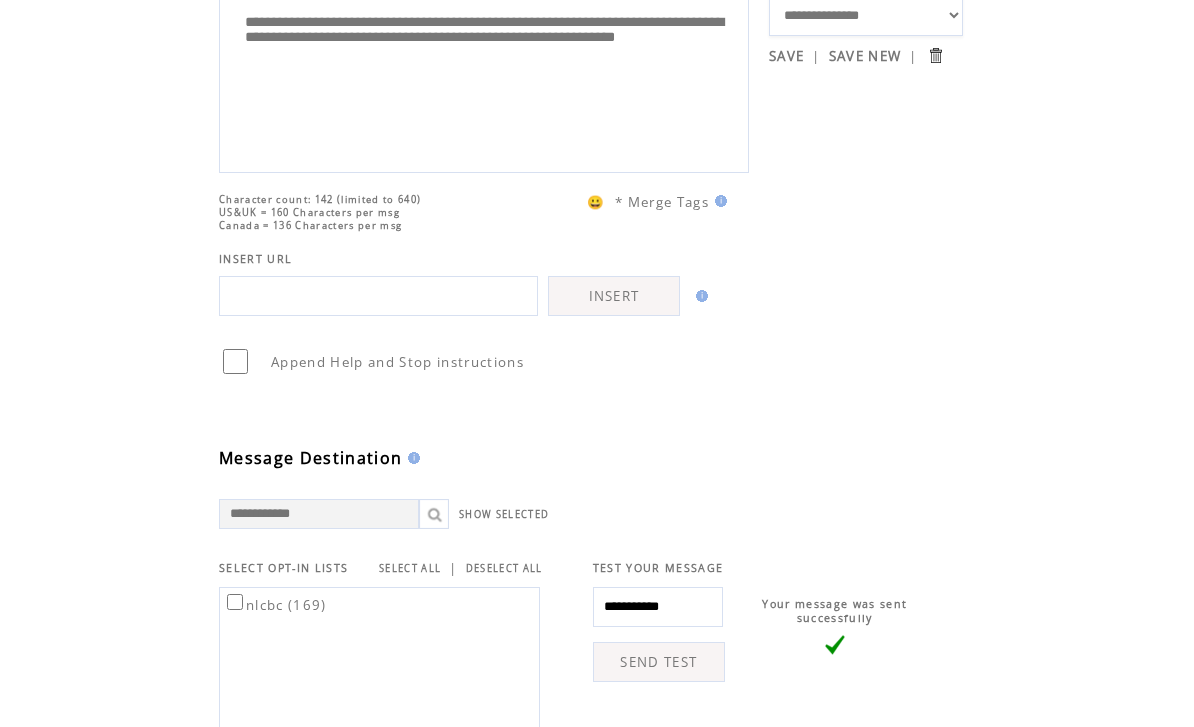 scroll, scrollTop: 250, scrollLeft: 0, axis: vertical 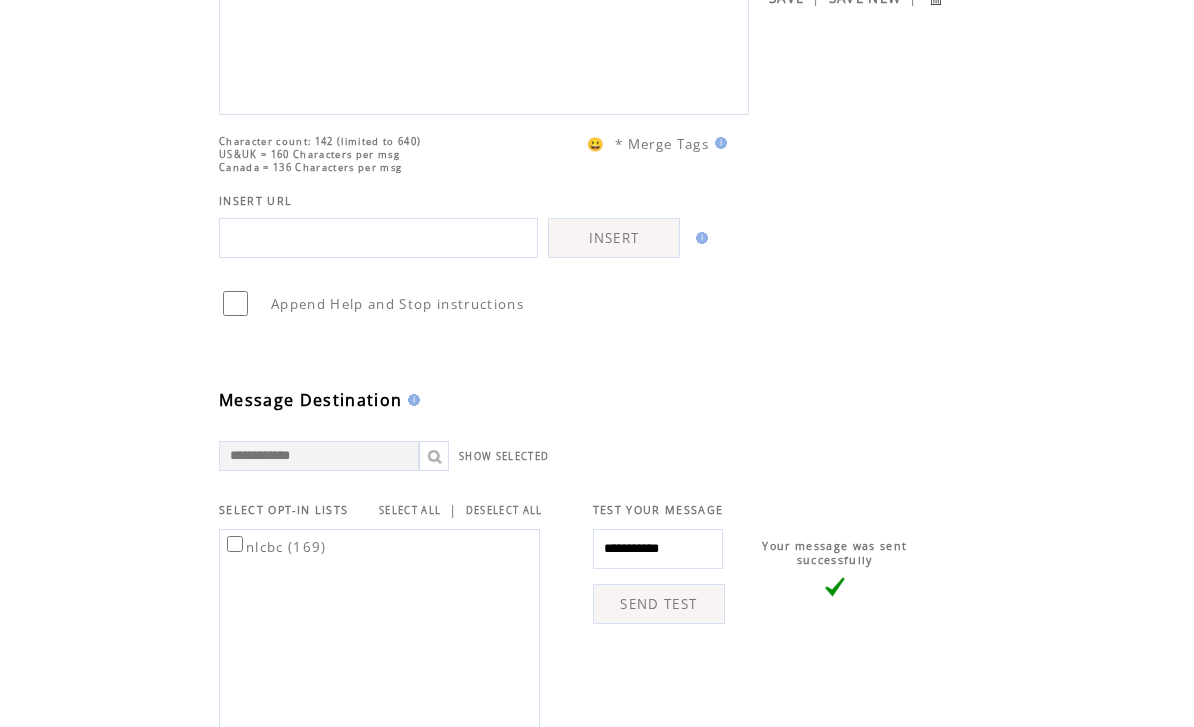 click on "nlcbc (169)" at bounding box center (275, 547) 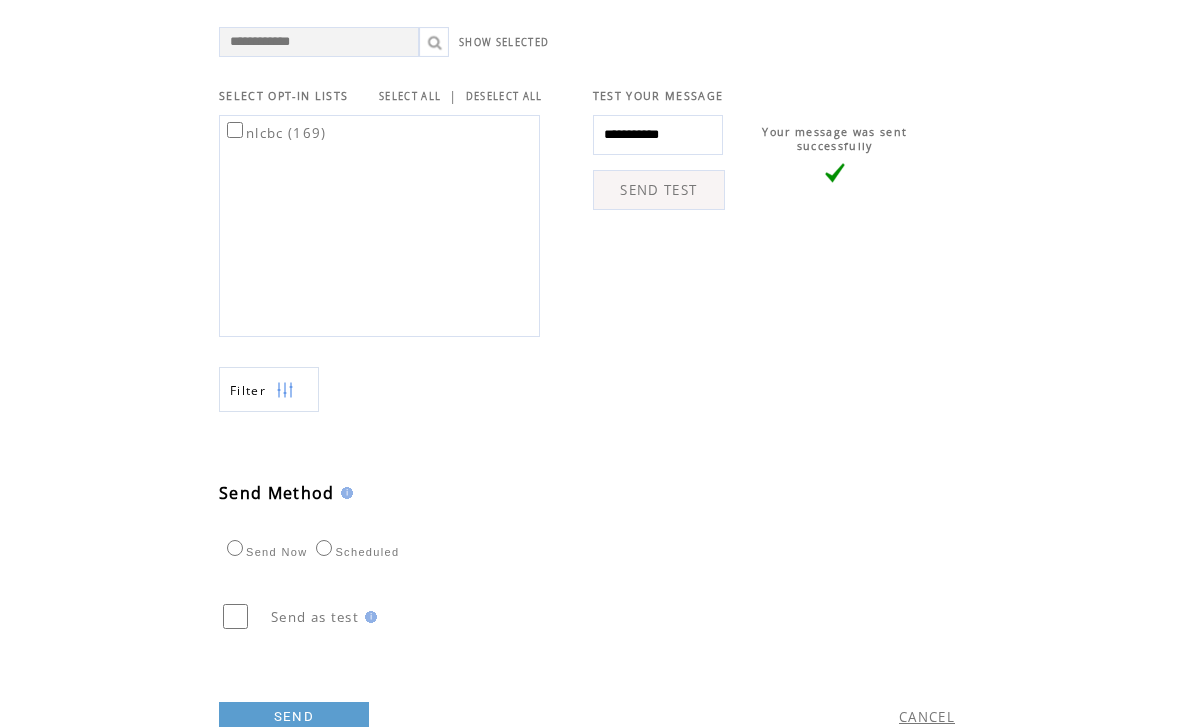 scroll, scrollTop: 664, scrollLeft: 0, axis: vertical 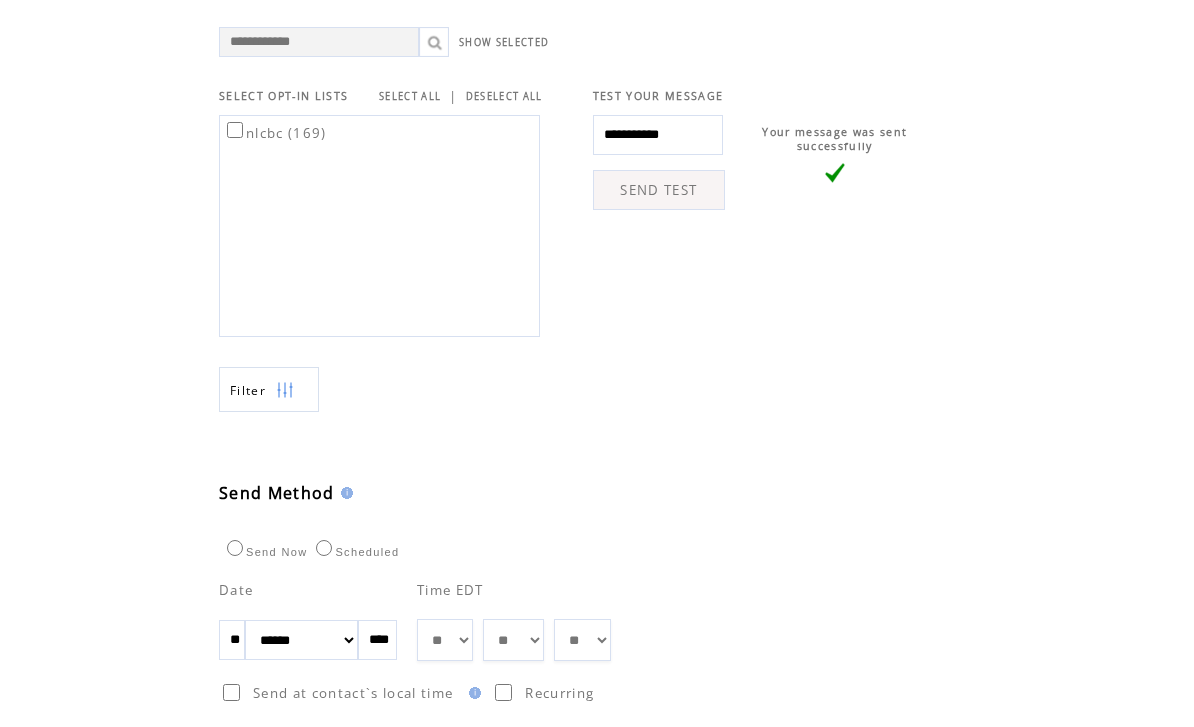 click on "** 	 ** 	 ** 	 ** 	 ** 	 ** 	 ** 	 ** 	 ** 	 ** 	 ** 	 ** 	 **" at bounding box center [445, 640] 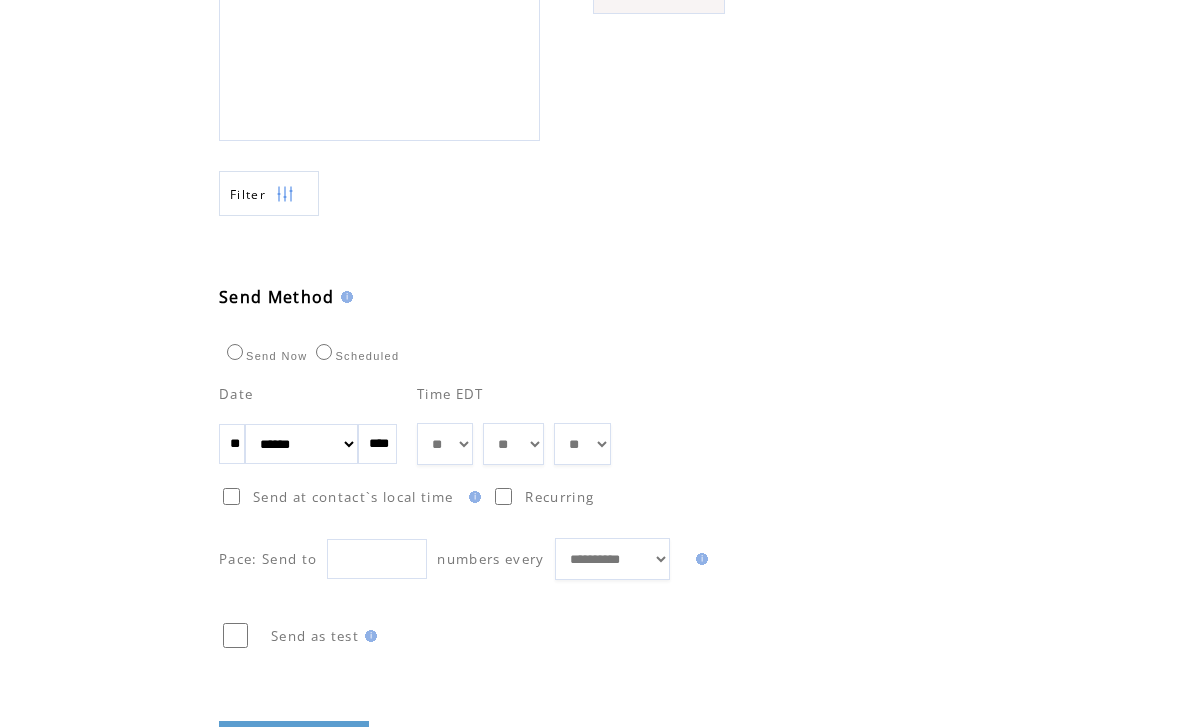 scroll, scrollTop: 908, scrollLeft: 0, axis: vertical 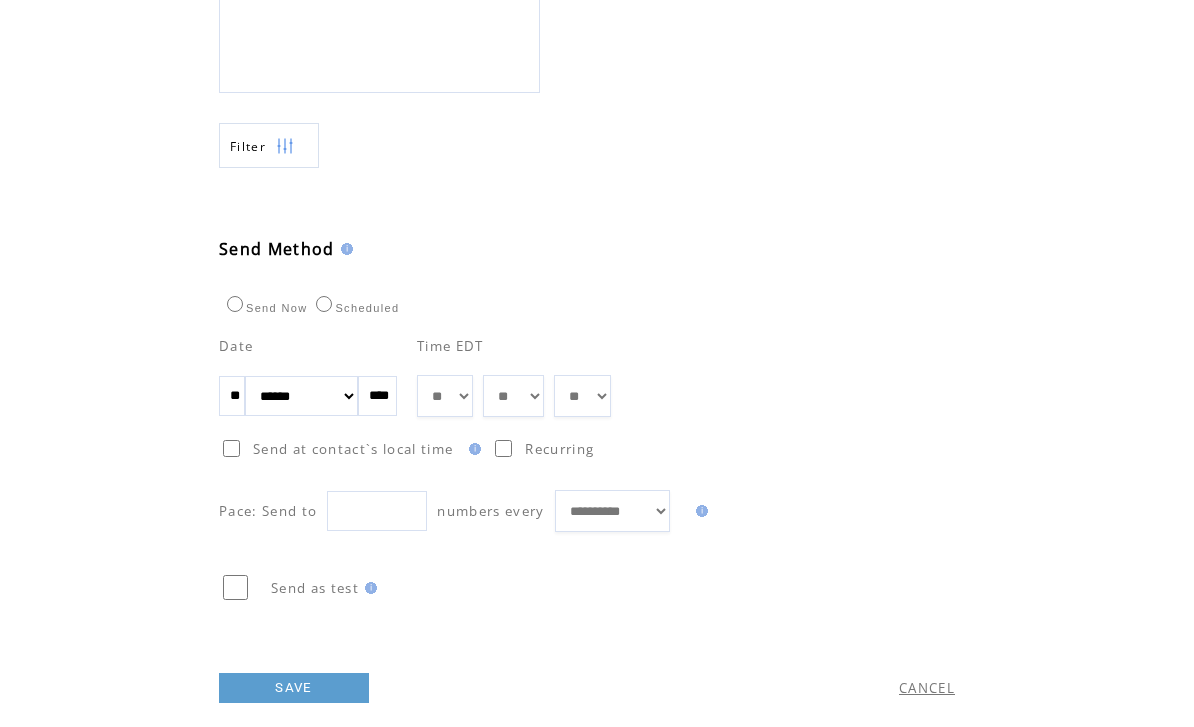click on "SAVE" at bounding box center [294, 688] 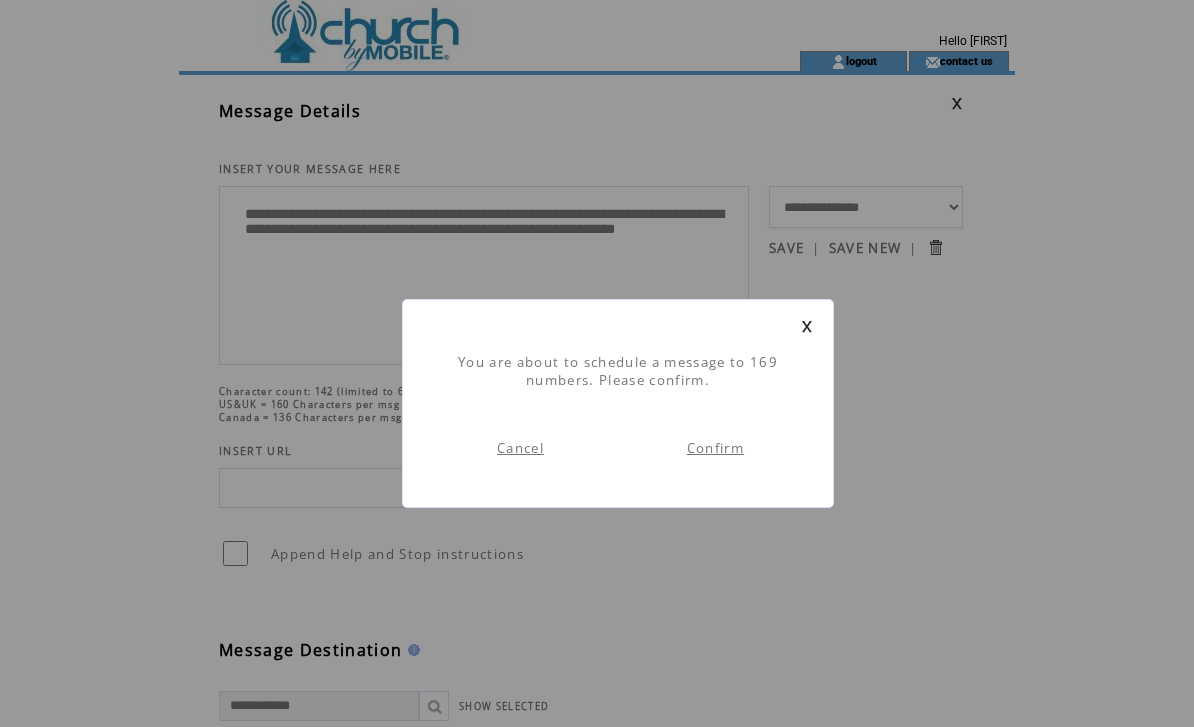 scroll, scrollTop: 1, scrollLeft: 0, axis: vertical 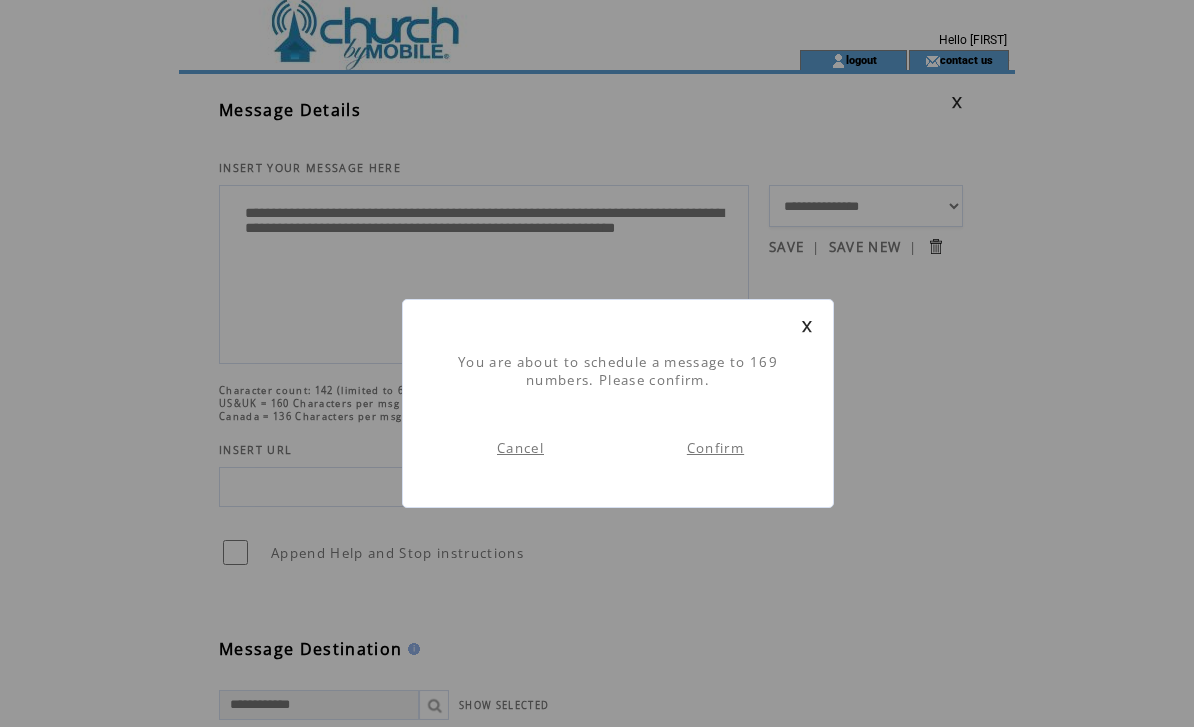 click on "Confirm" at bounding box center (715, 448) 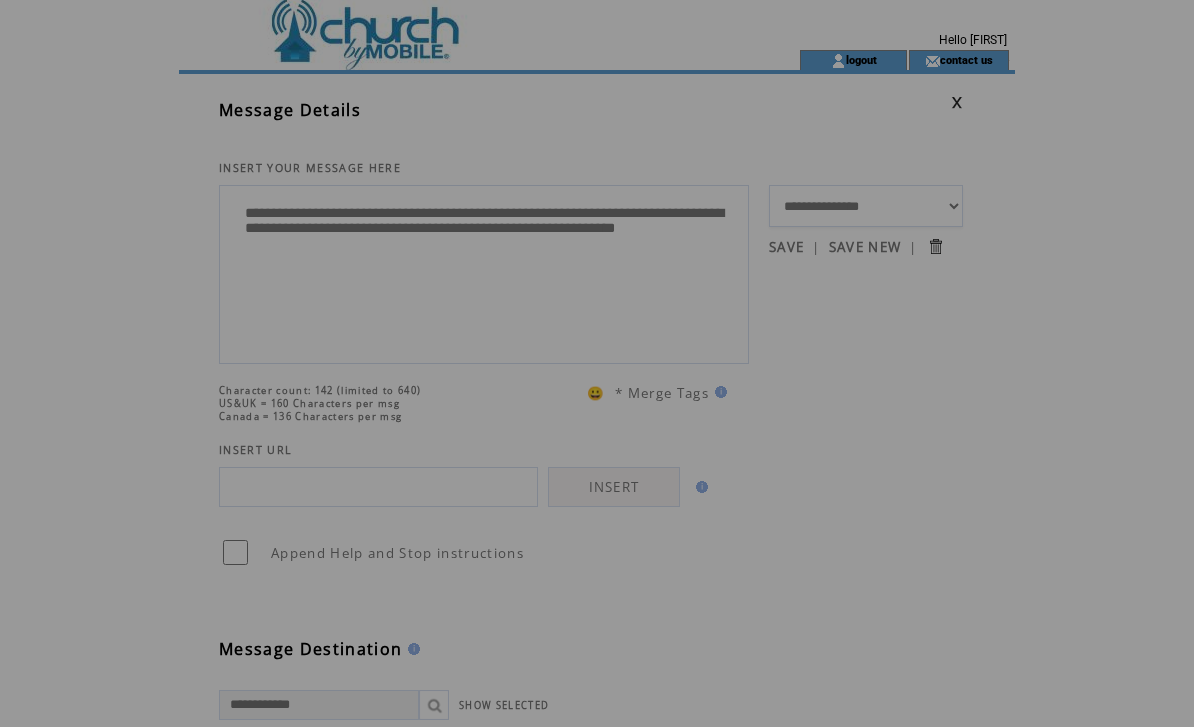 scroll, scrollTop: 0, scrollLeft: 0, axis: both 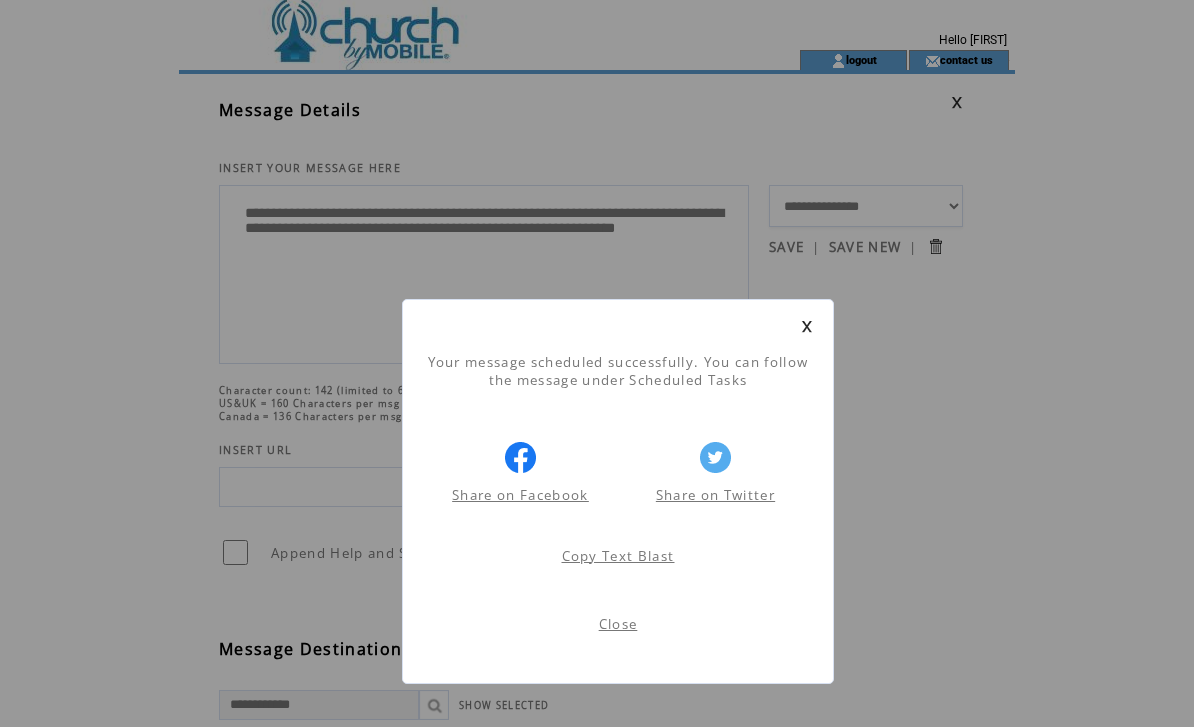 click on "Close" at bounding box center (618, 624) 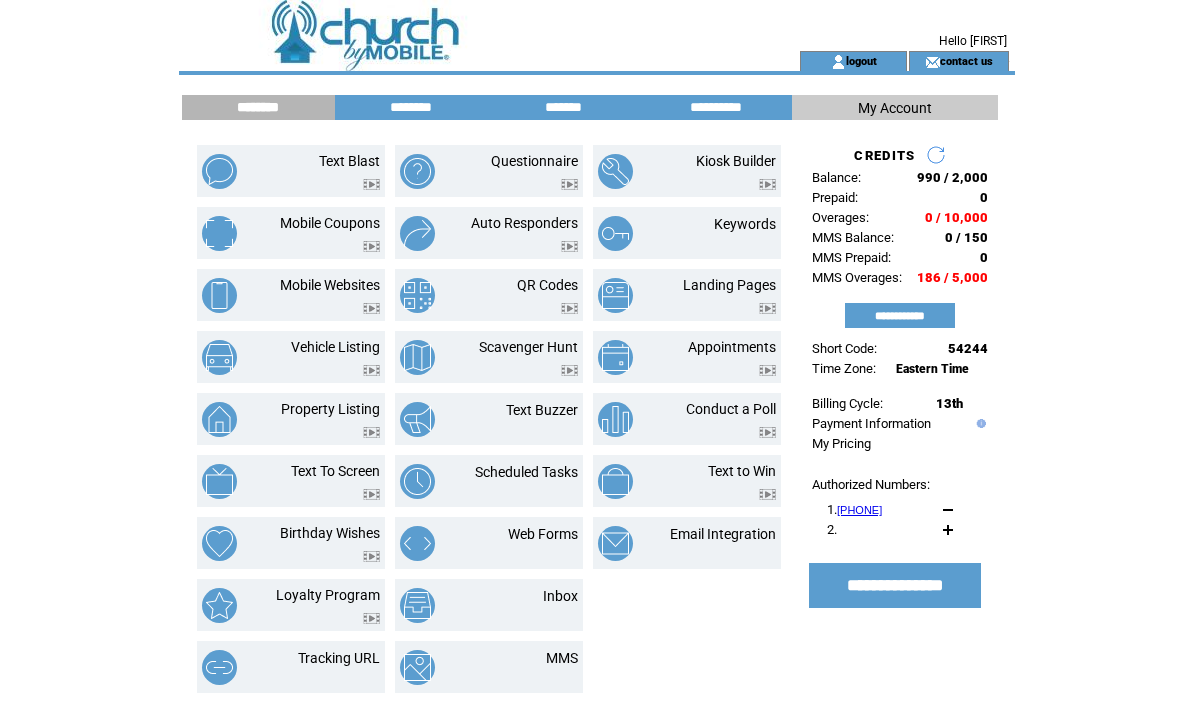 scroll, scrollTop: 0, scrollLeft: 0, axis: both 